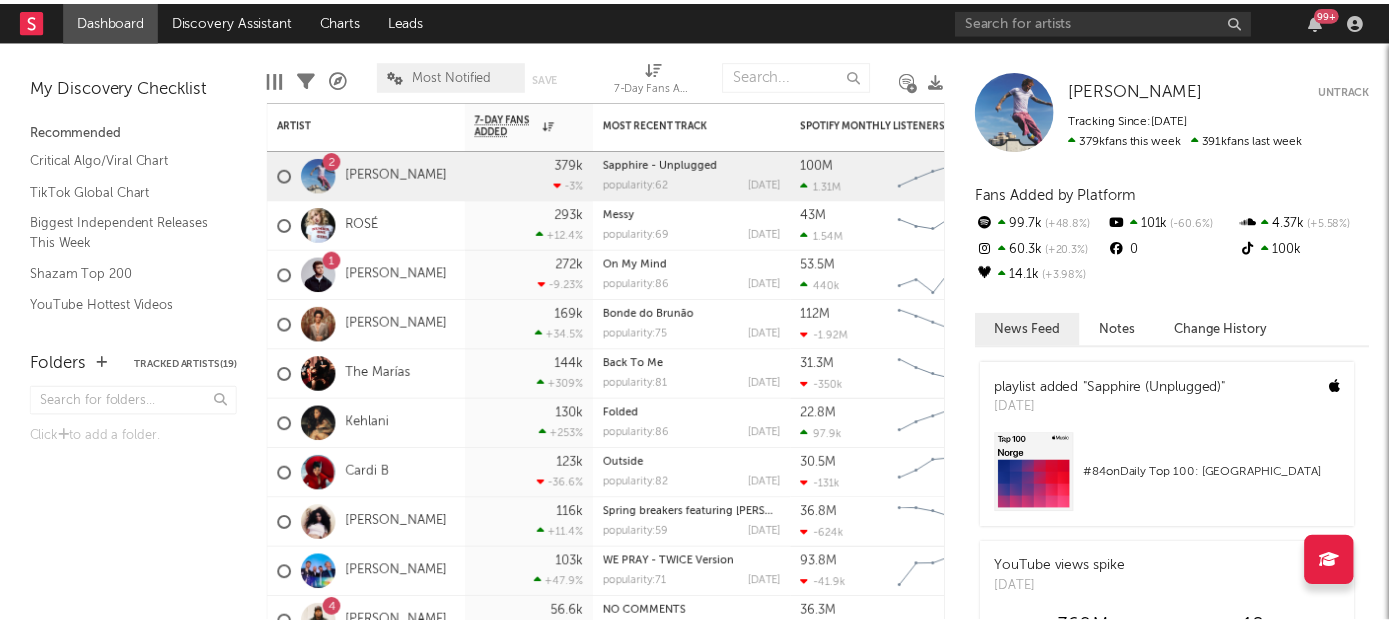 scroll, scrollTop: 0, scrollLeft: 0, axis: both 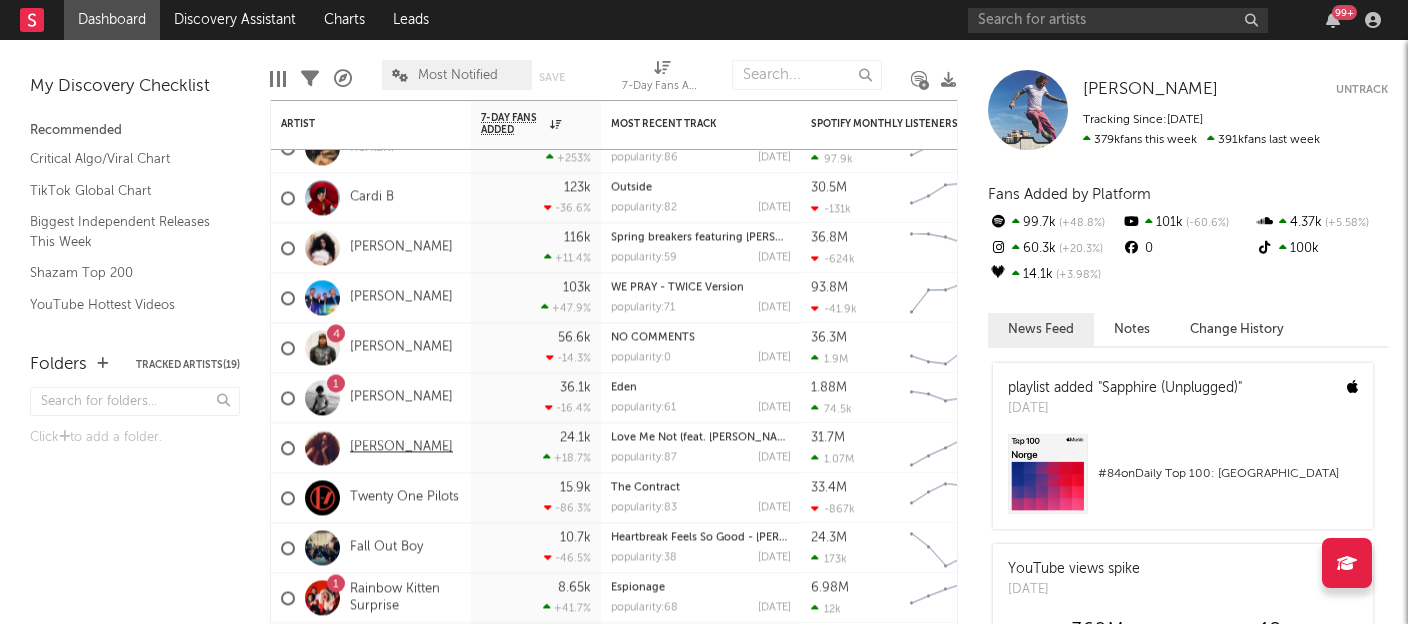 click on "[PERSON_NAME]" at bounding box center (401, 447) 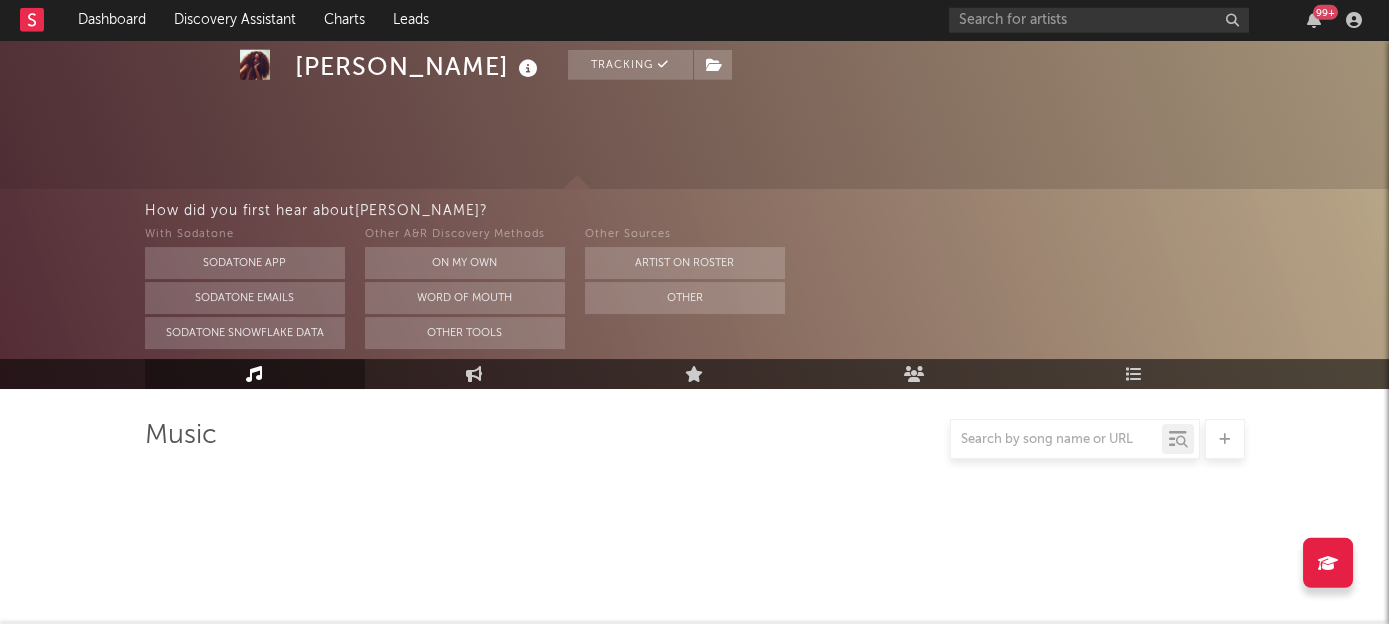scroll, scrollTop: 217, scrollLeft: 0, axis: vertical 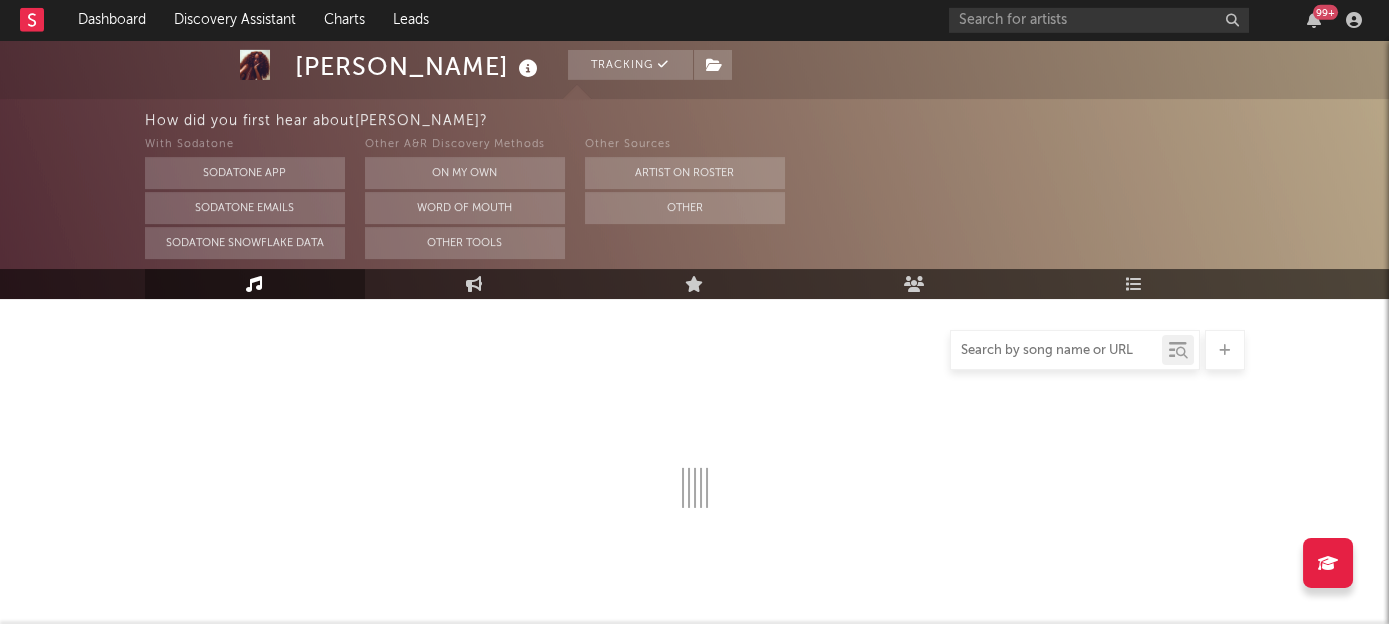 click at bounding box center [1056, 351] 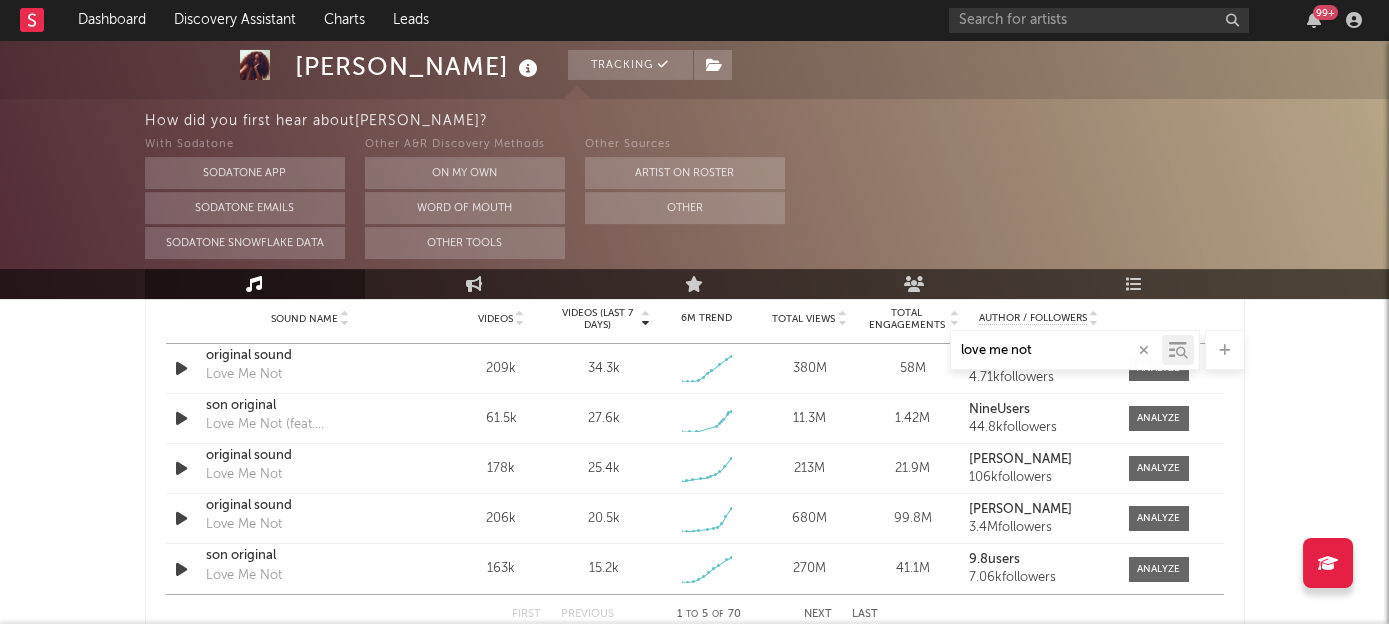 scroll, scrollTop: 1291, scrollLeft: 0, axis: vertical 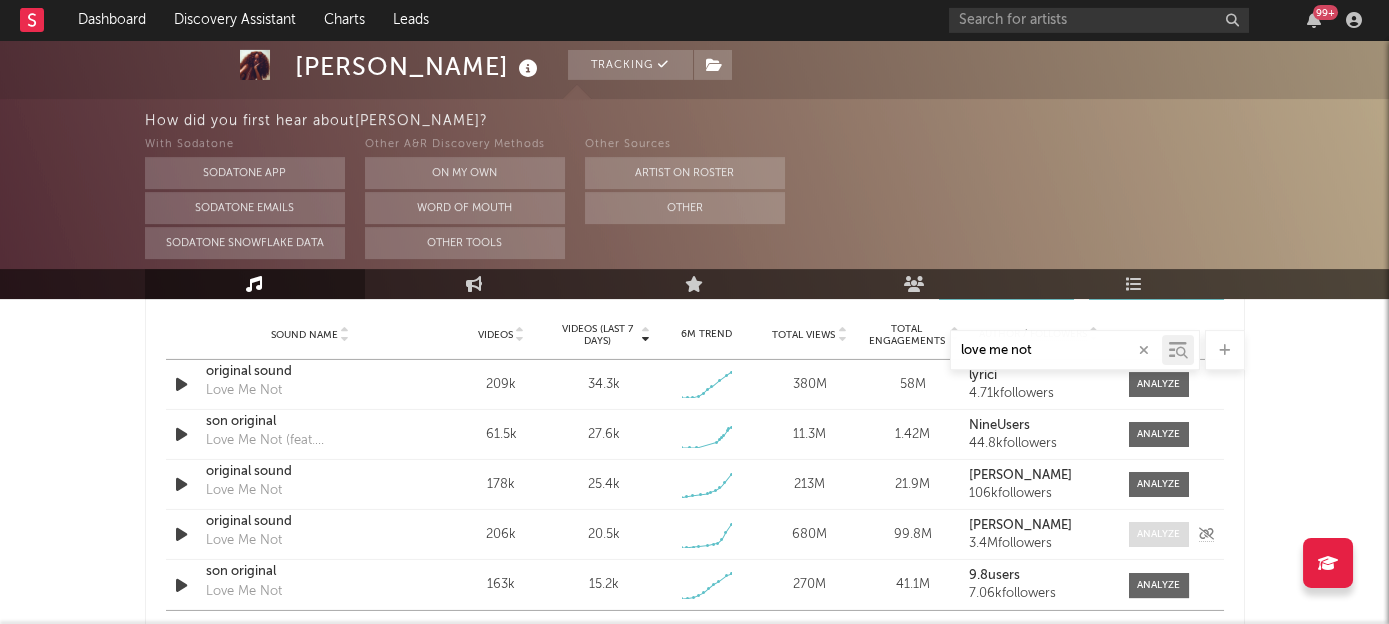 type on "love me not" 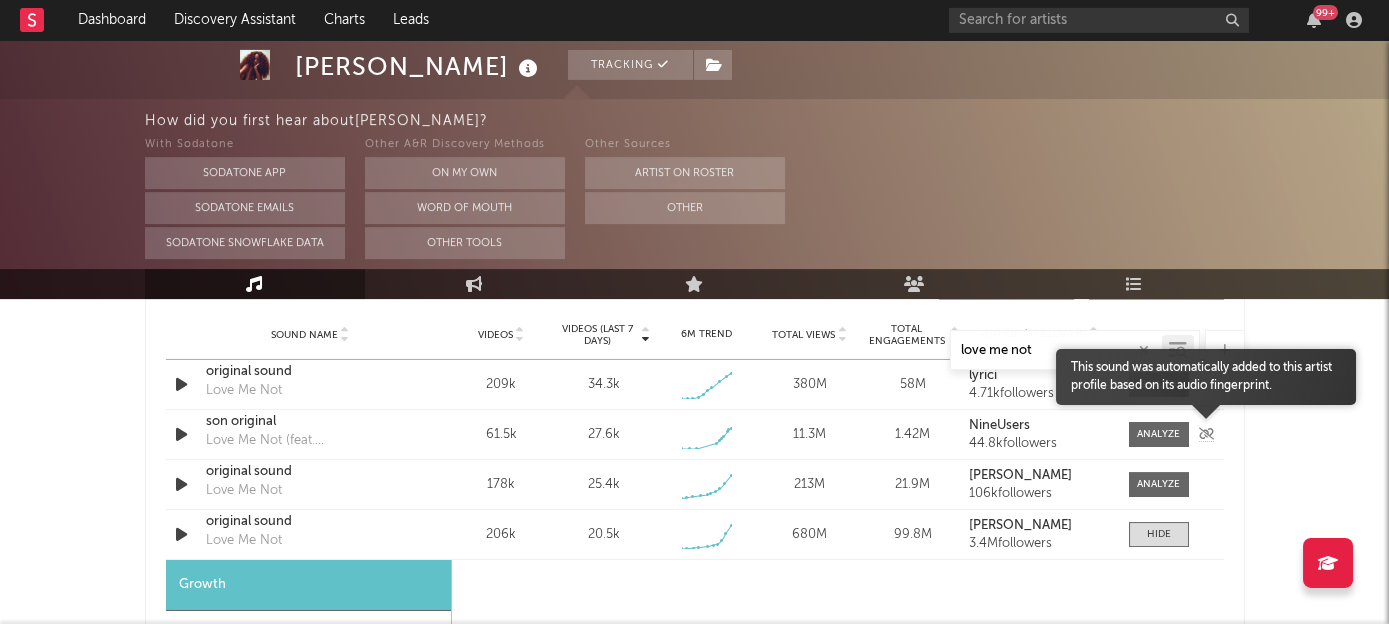 select on "1w" 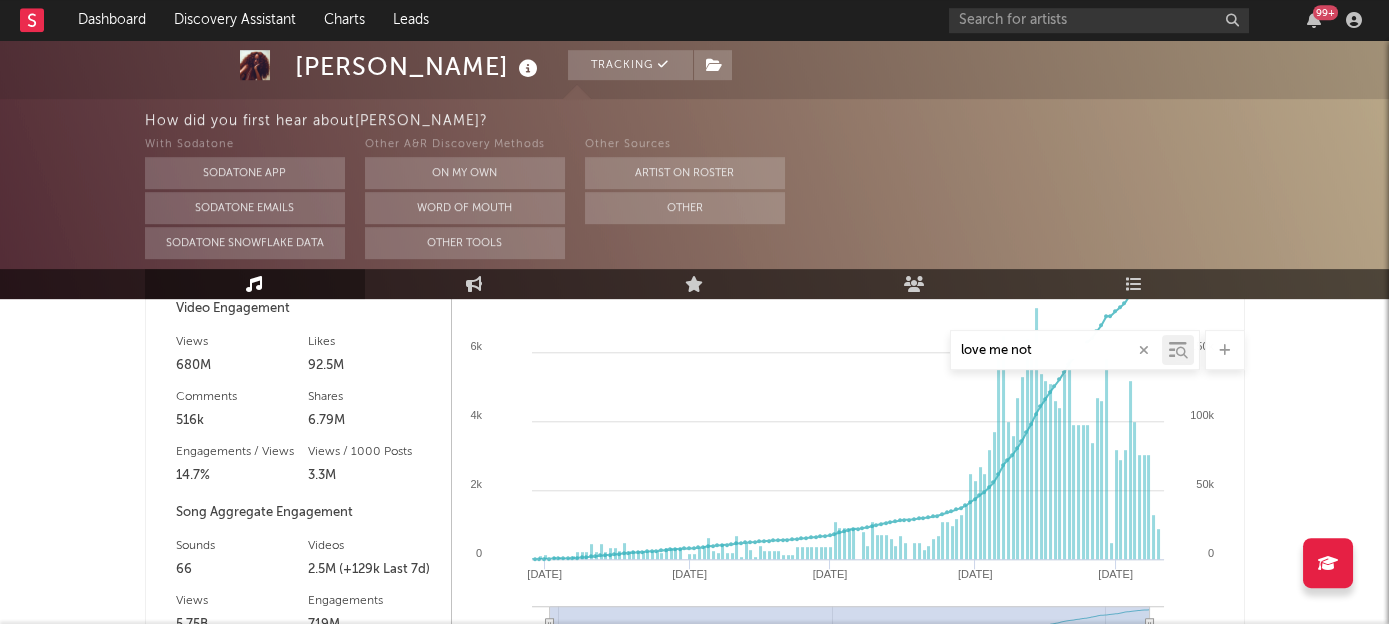 scroll, scrollTop: 1773, scrollLeft: 0, axis: vertical 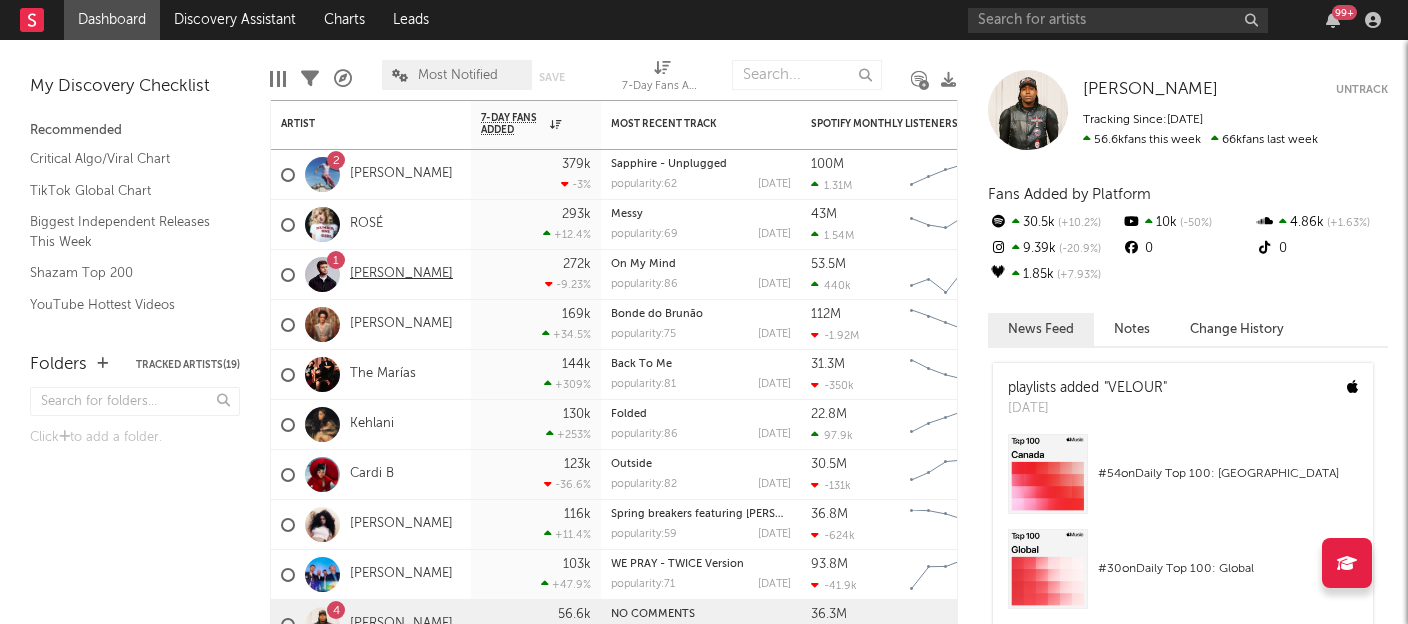 click on "[PERSON_NAME]" at bounding box center [401, 274] 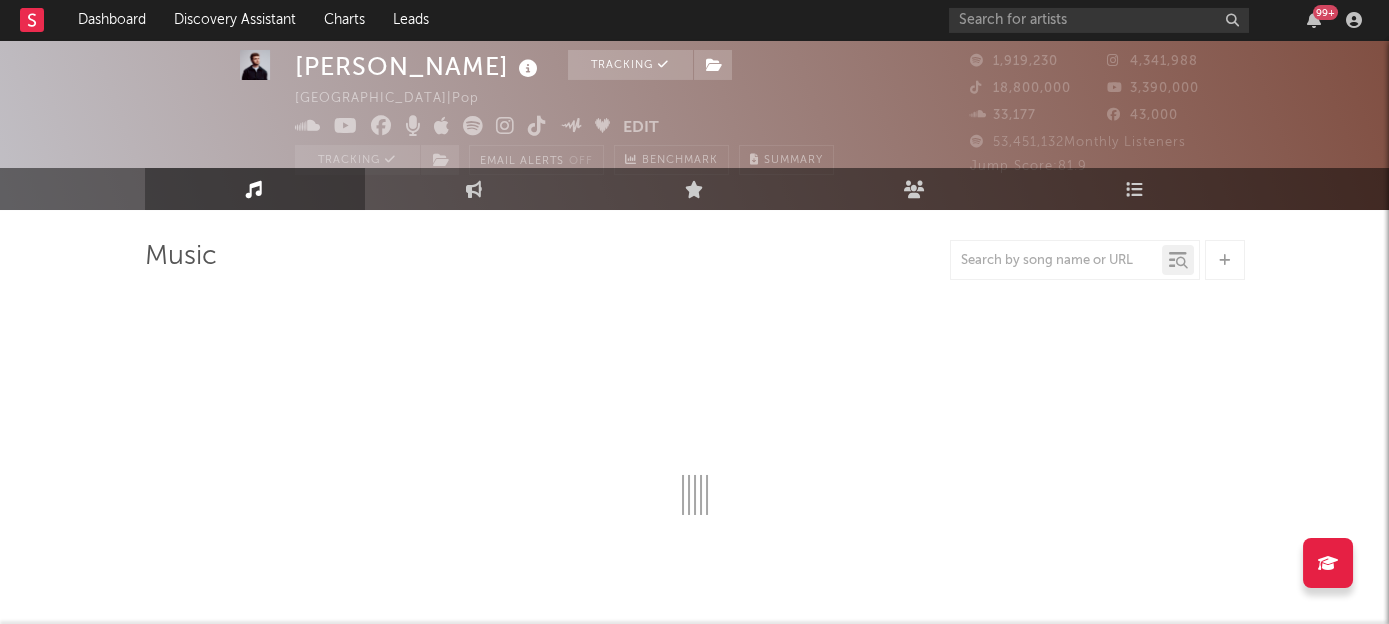 scroll, scrollTop: 0, scrollLeft: 0, axis: both 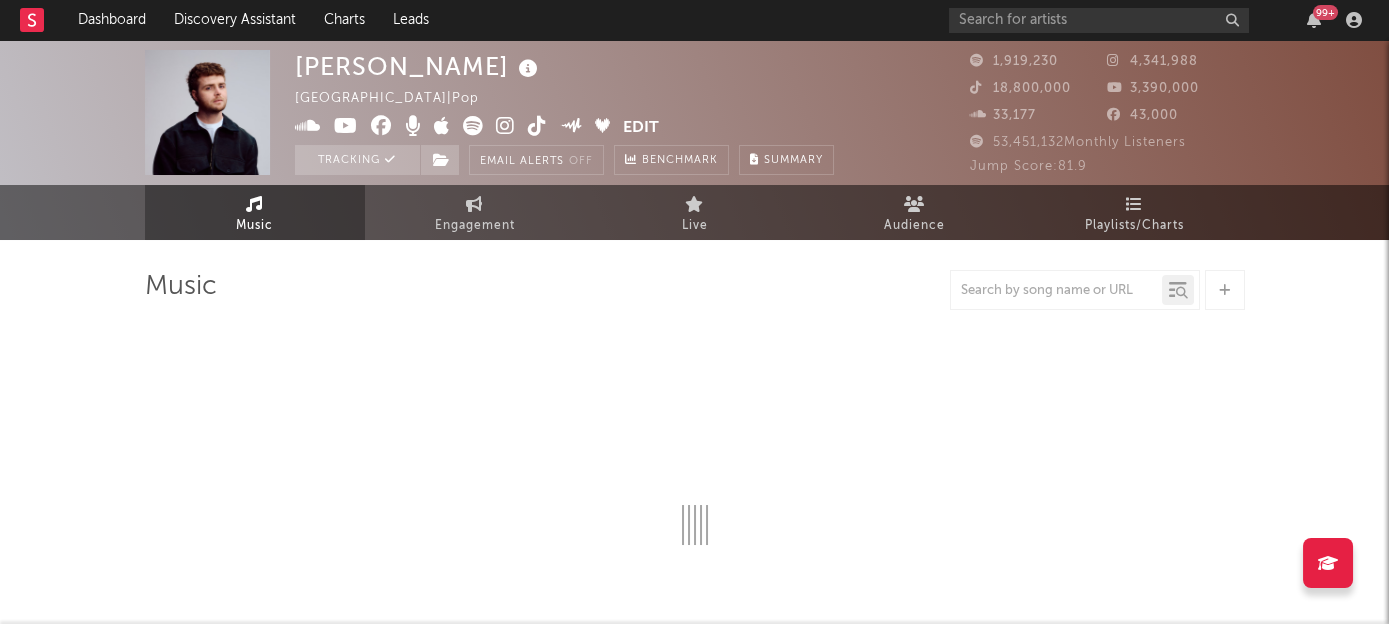 select on "6m" 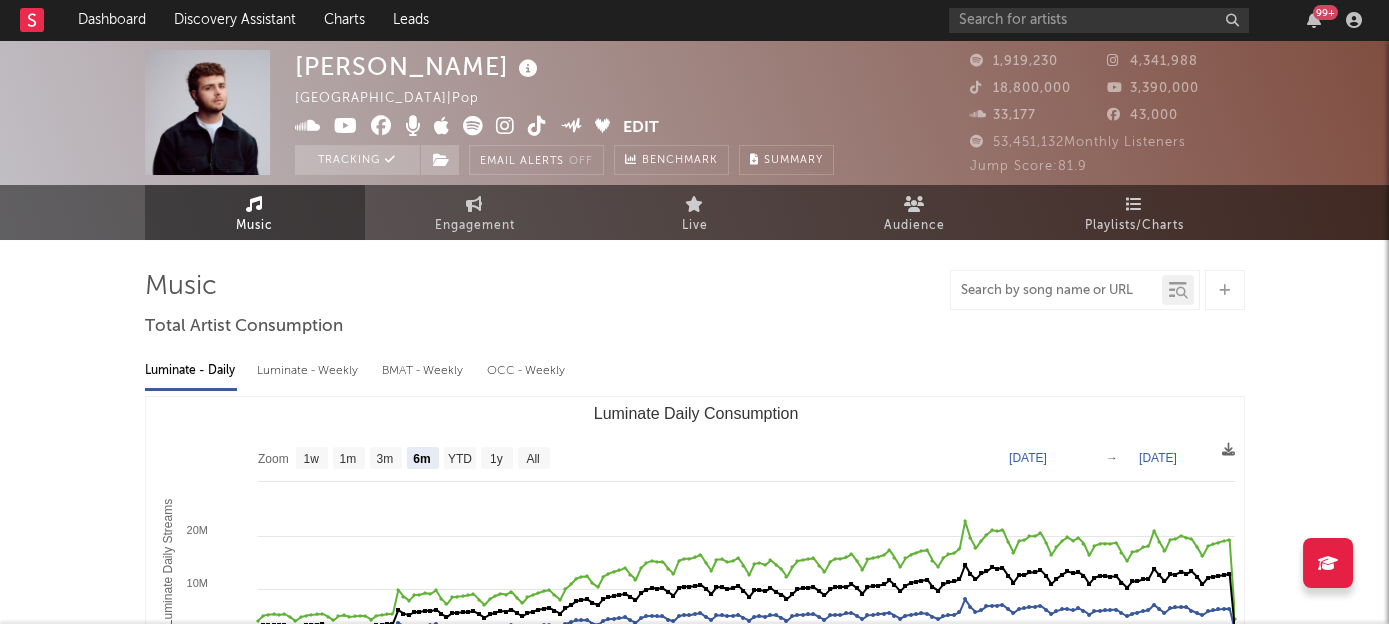 click at bounding box center (1056, 291) 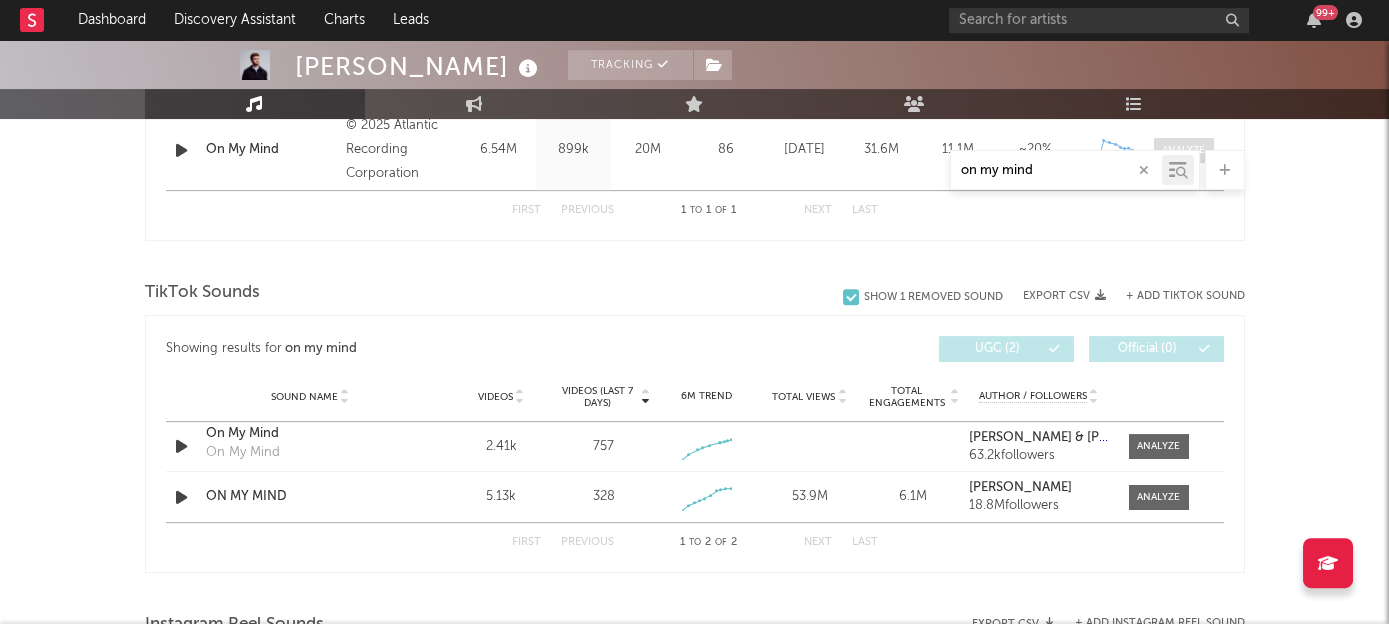 scroll, scrollTop: 906, scrollLeft: 0, axis: vertical 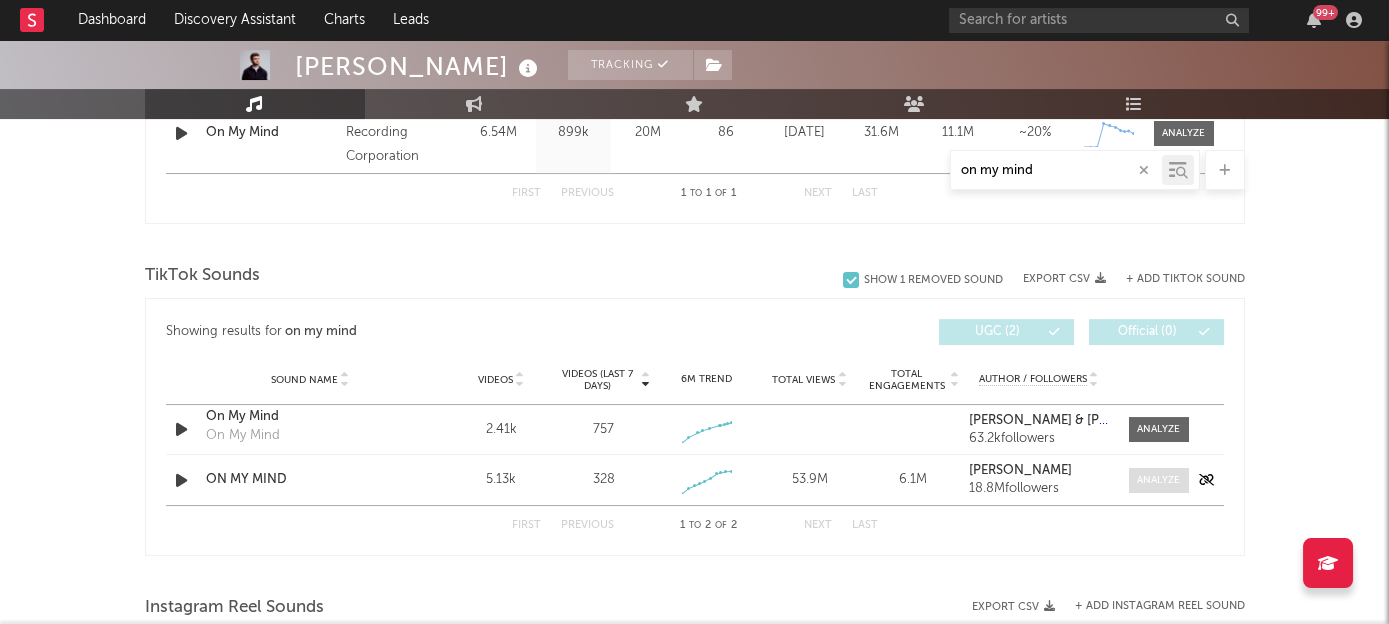 type on "on my mind" 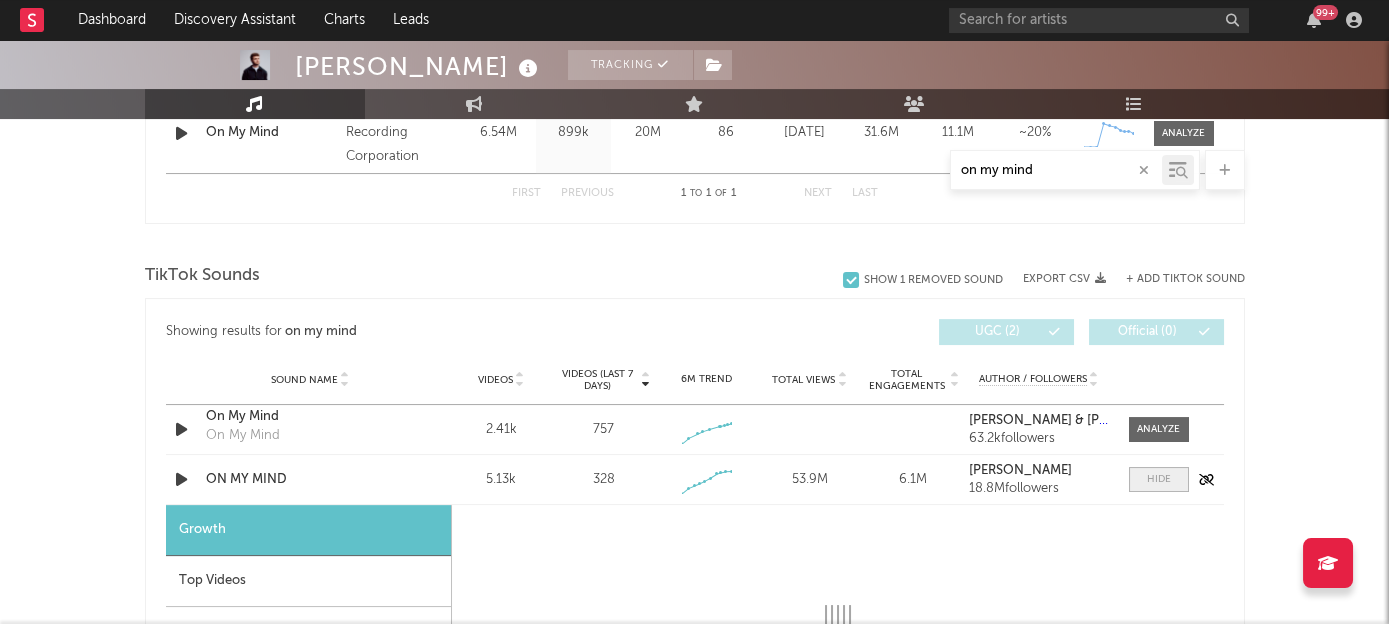 select on "1w" 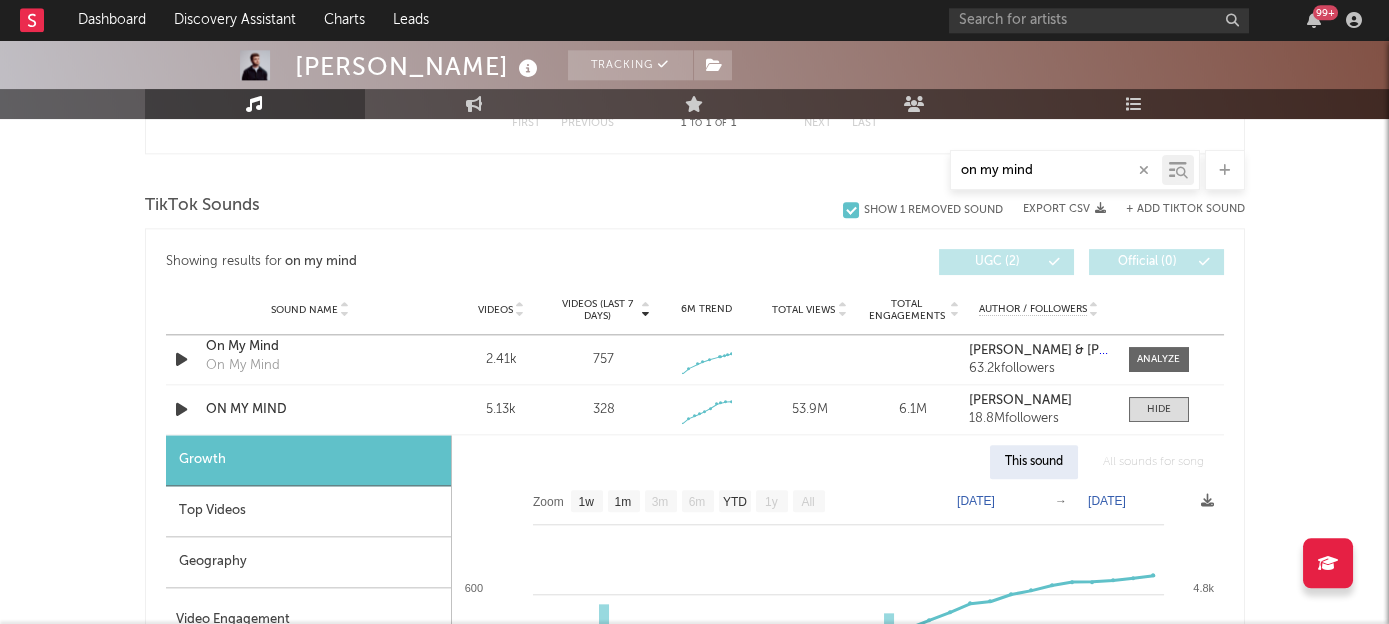 scroll, scrollTop: 953, scrollLeft: 0, axis: vertical 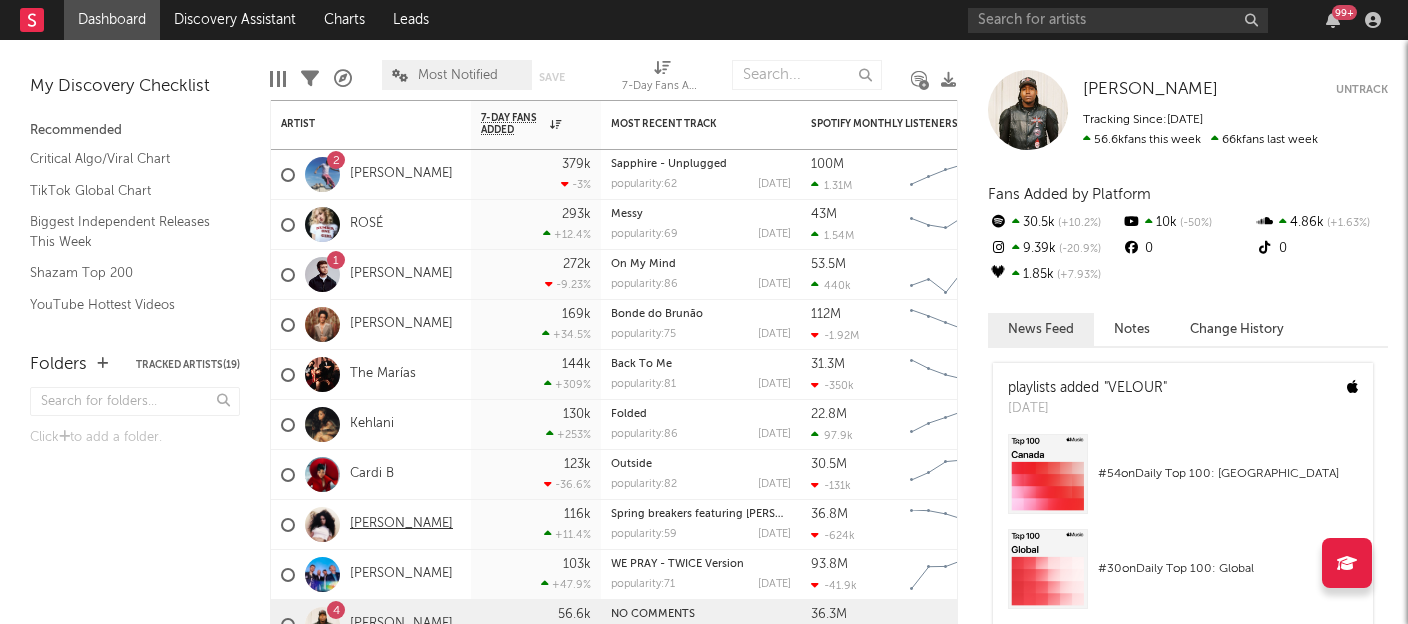 click on "[PERSON_NAME]" at bounding box center (401, 524) 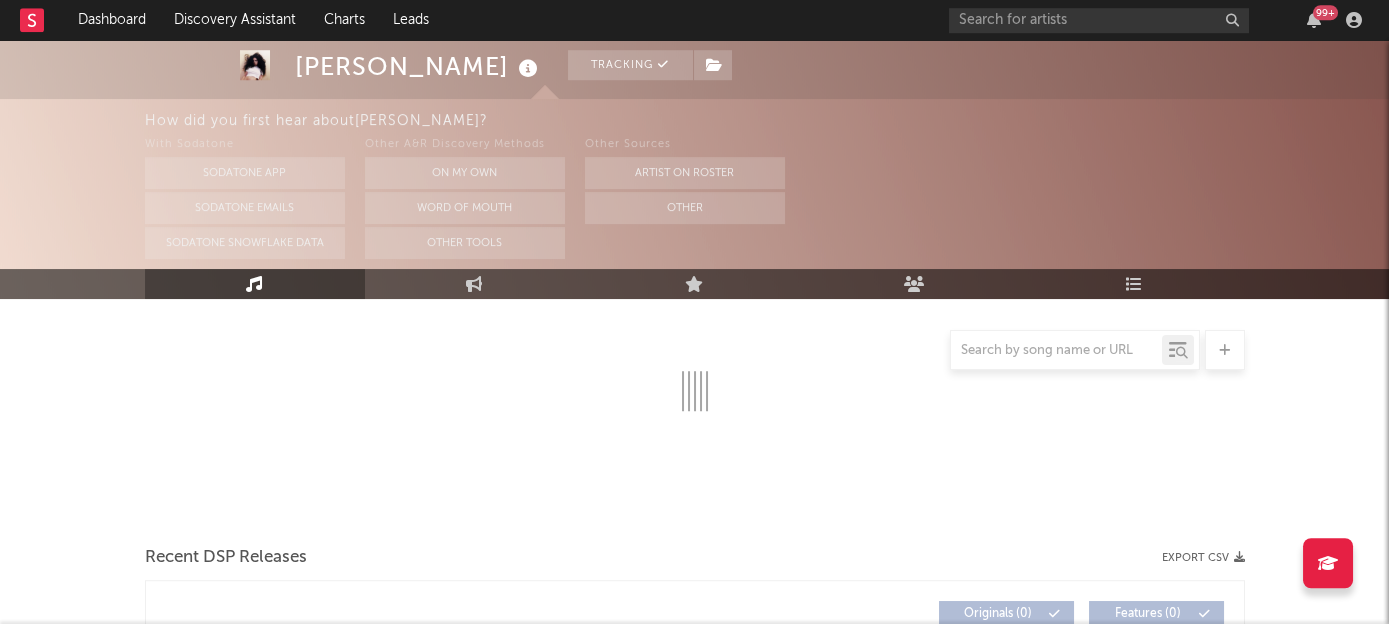 scroll, scrollTop: 313, scrollLeft: 0, axis: vertical 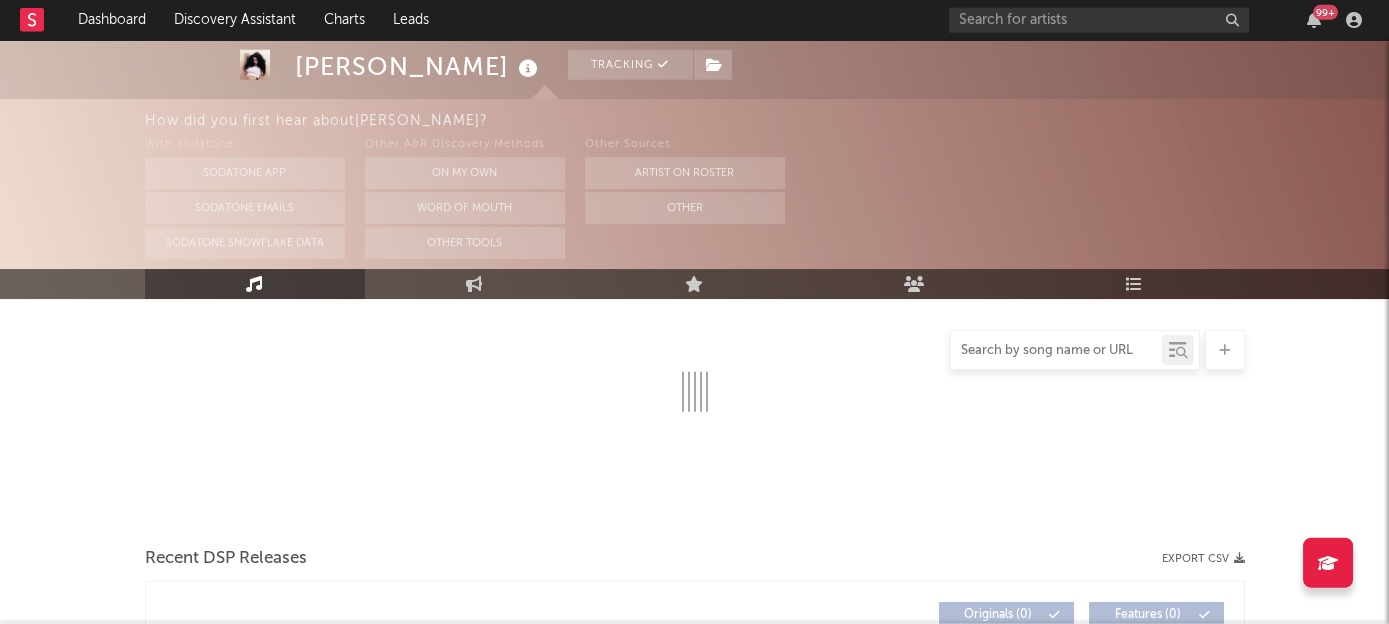 click at bounding box center [1056, 351] 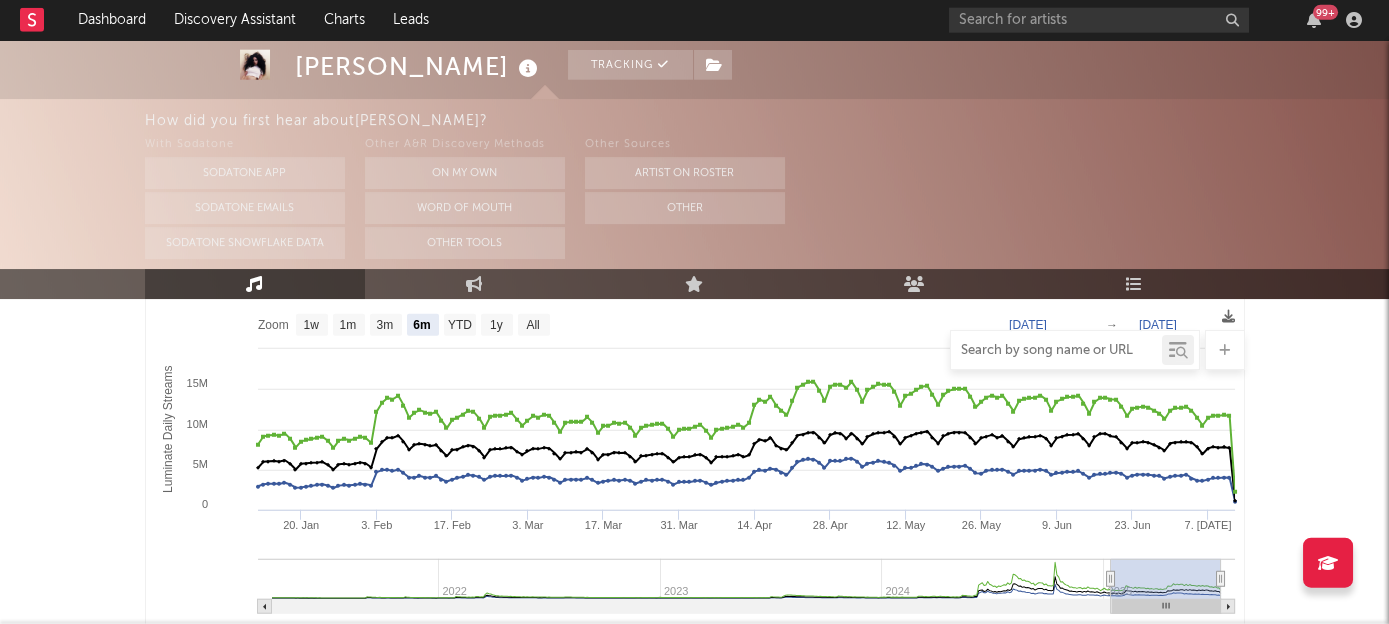 click at bounding box center [1056, 351] 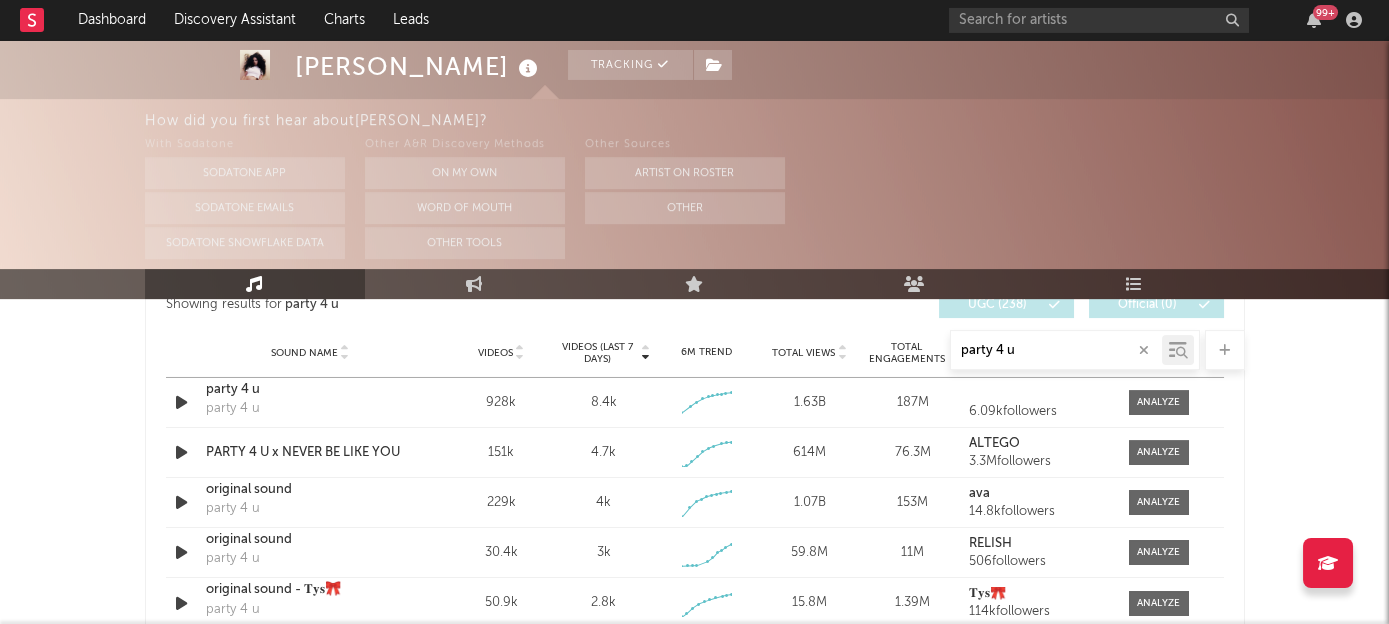 scroll, scrollTop: 1431, scrollLeft: 0, axis: vertical 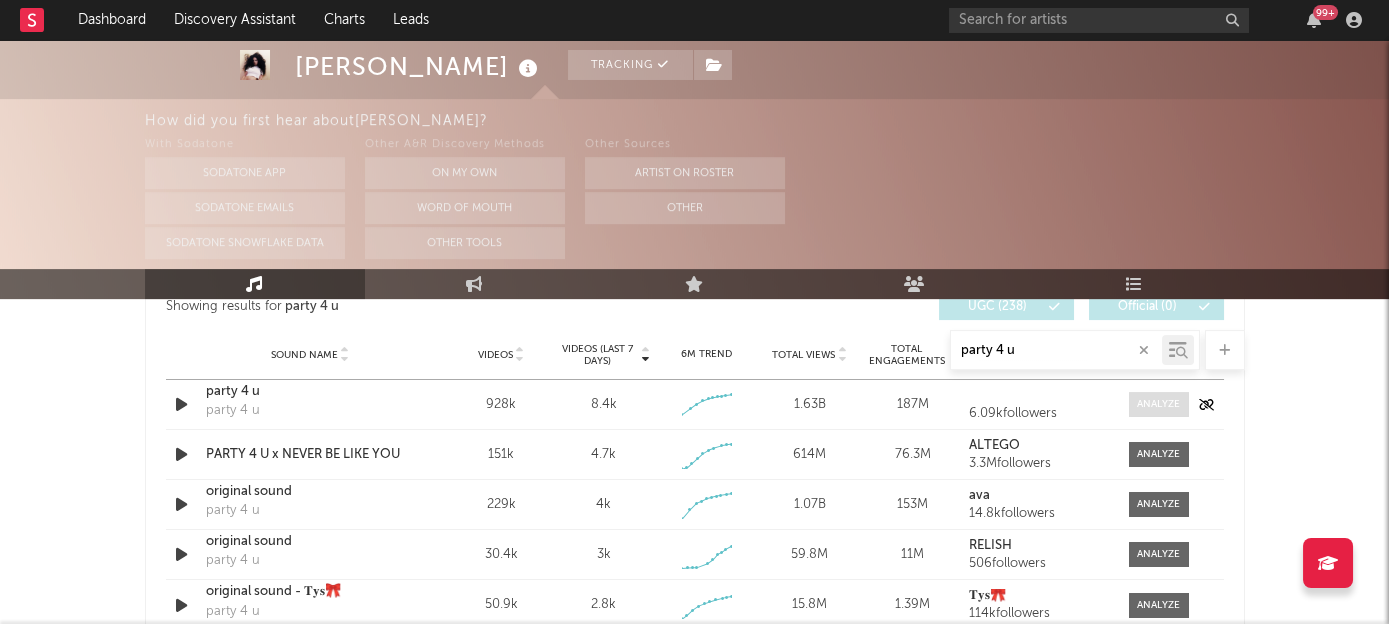 type on "party 4 u" 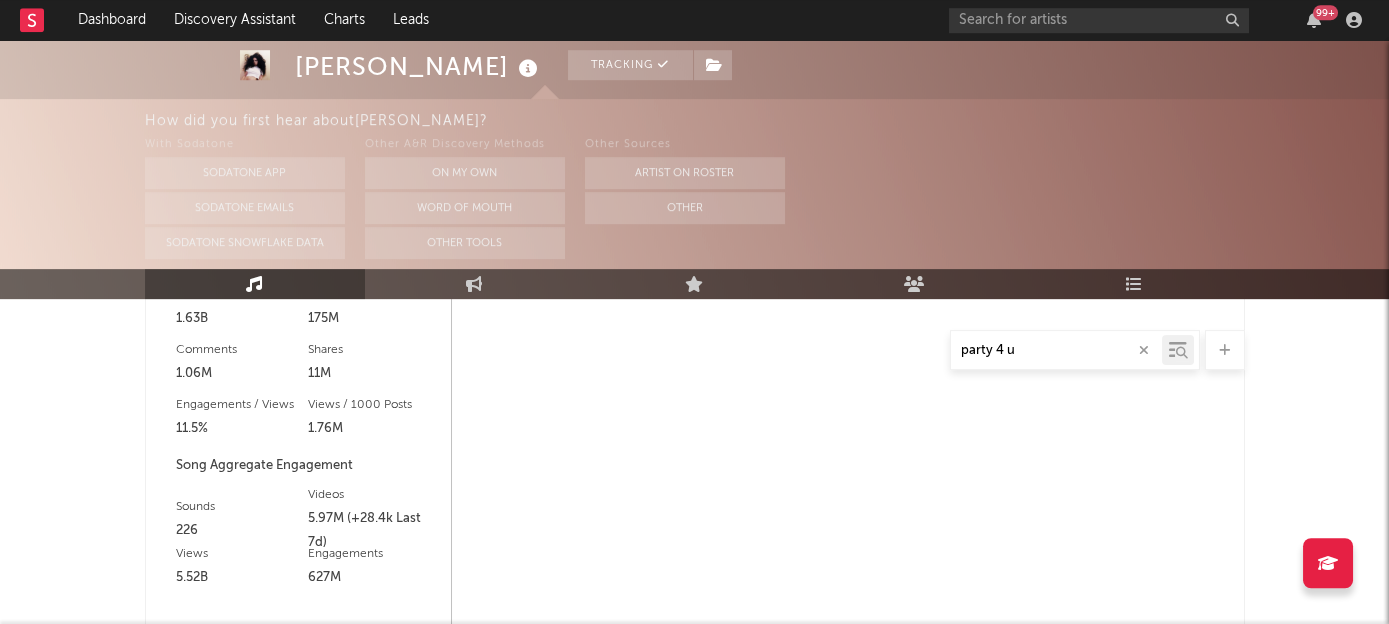 scroll, scrollTop: 1795, scrollLeft: 0, axis: vertical 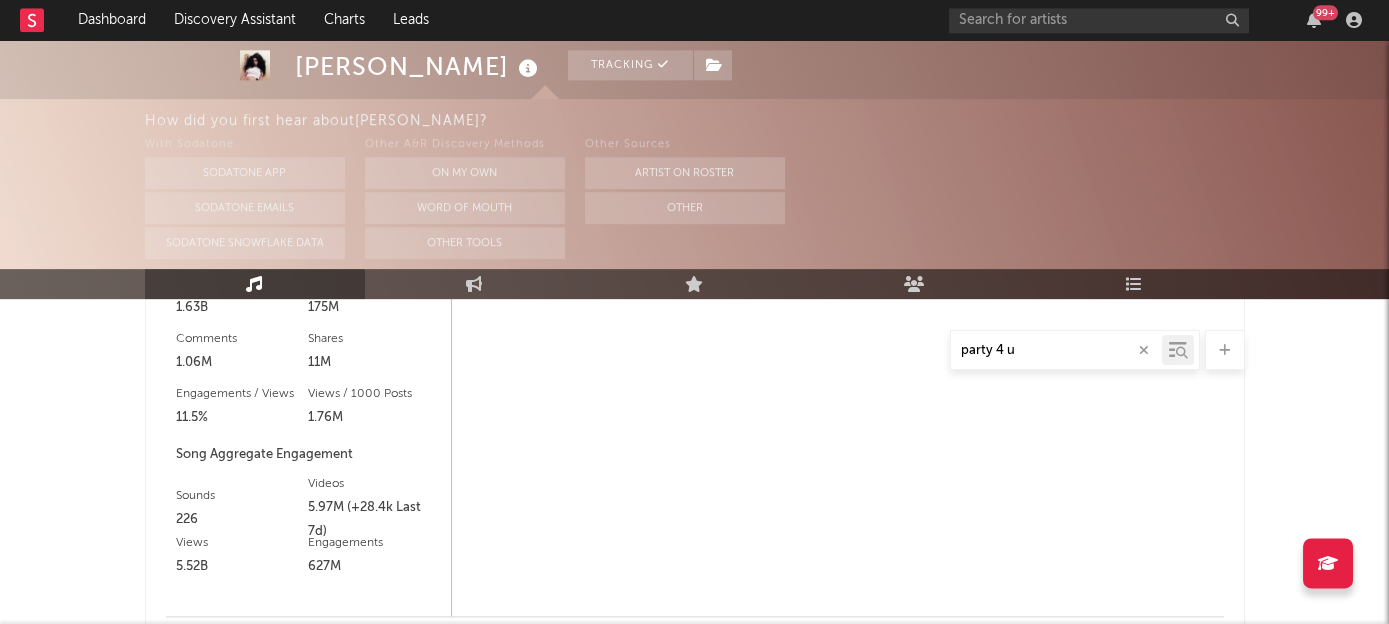 select on "6m" 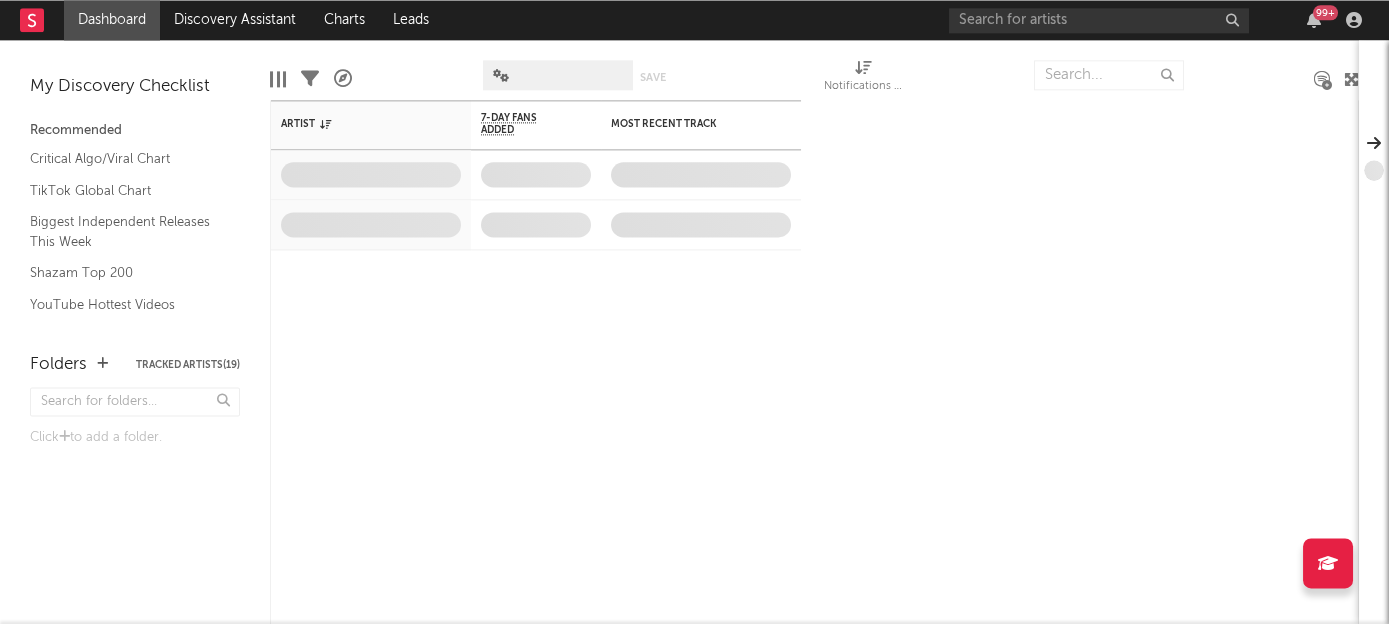 scroll, scrollTop: 0, scrollLeft: 0, axis: both 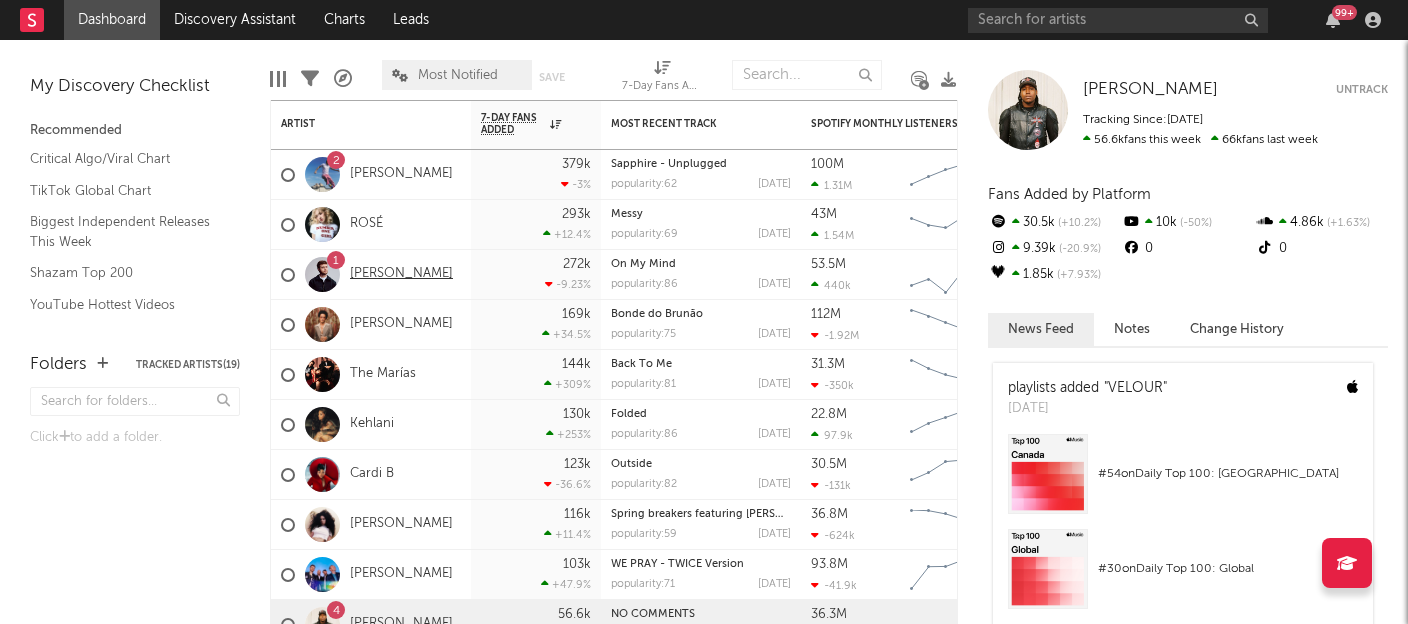 click on "[PERSON_NAME]" at bounding box center [401, 274] 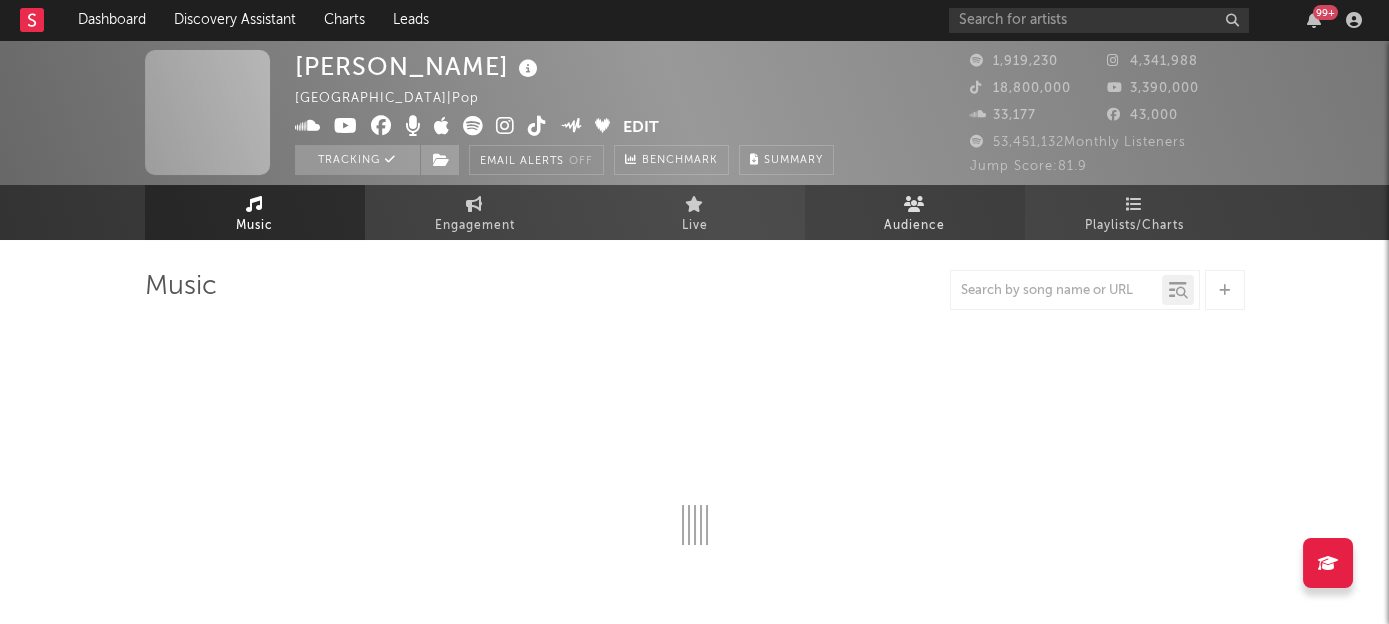 select on "6m" 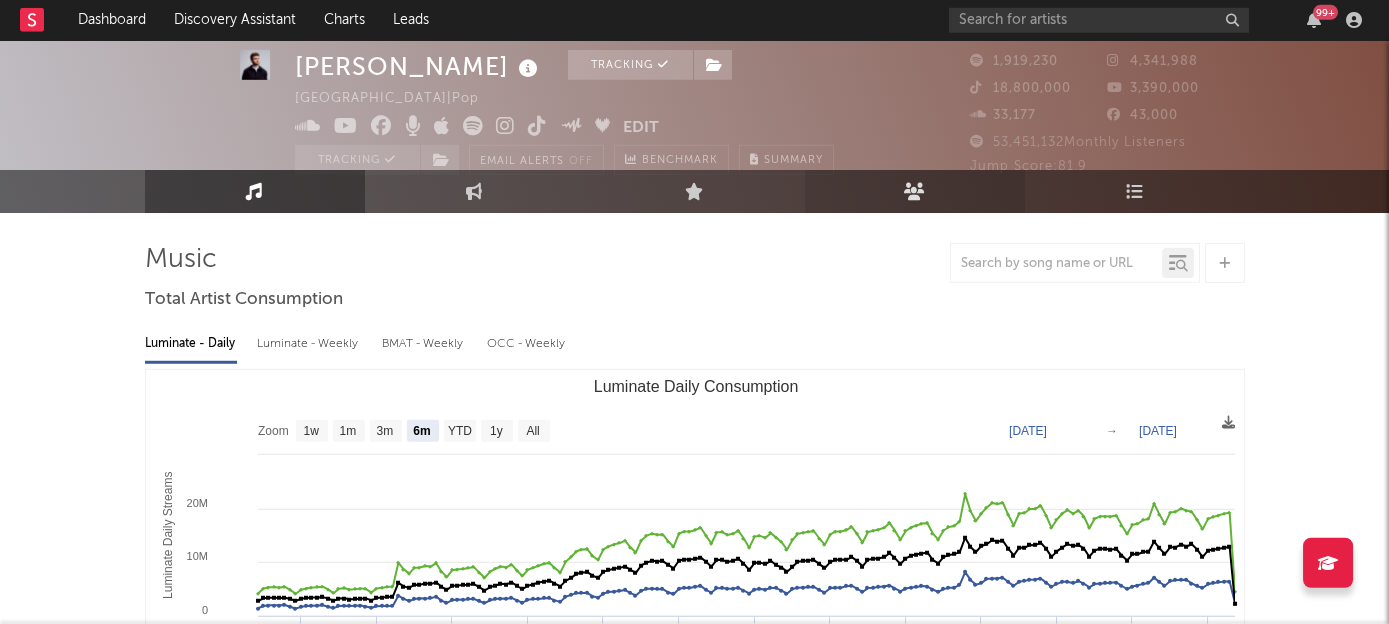 scroll, scrollTop: 27, scrollLeft: 0, axis: vertical 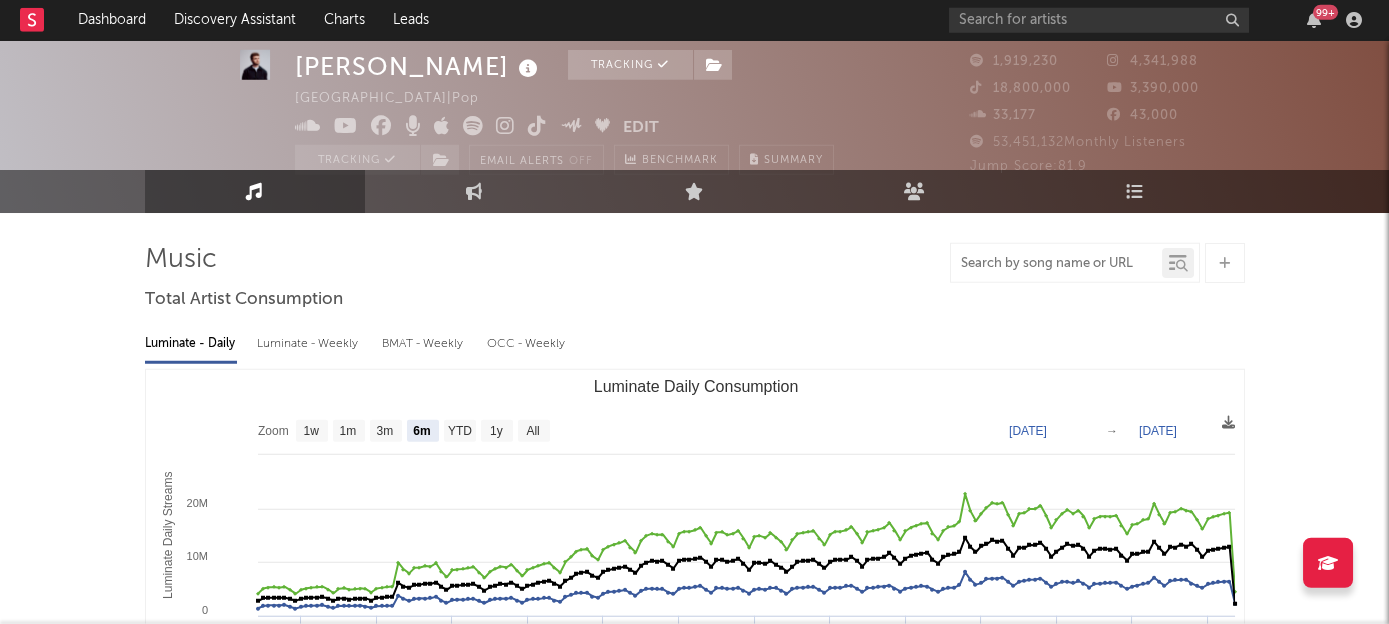click at bounding box center [1056, 264] 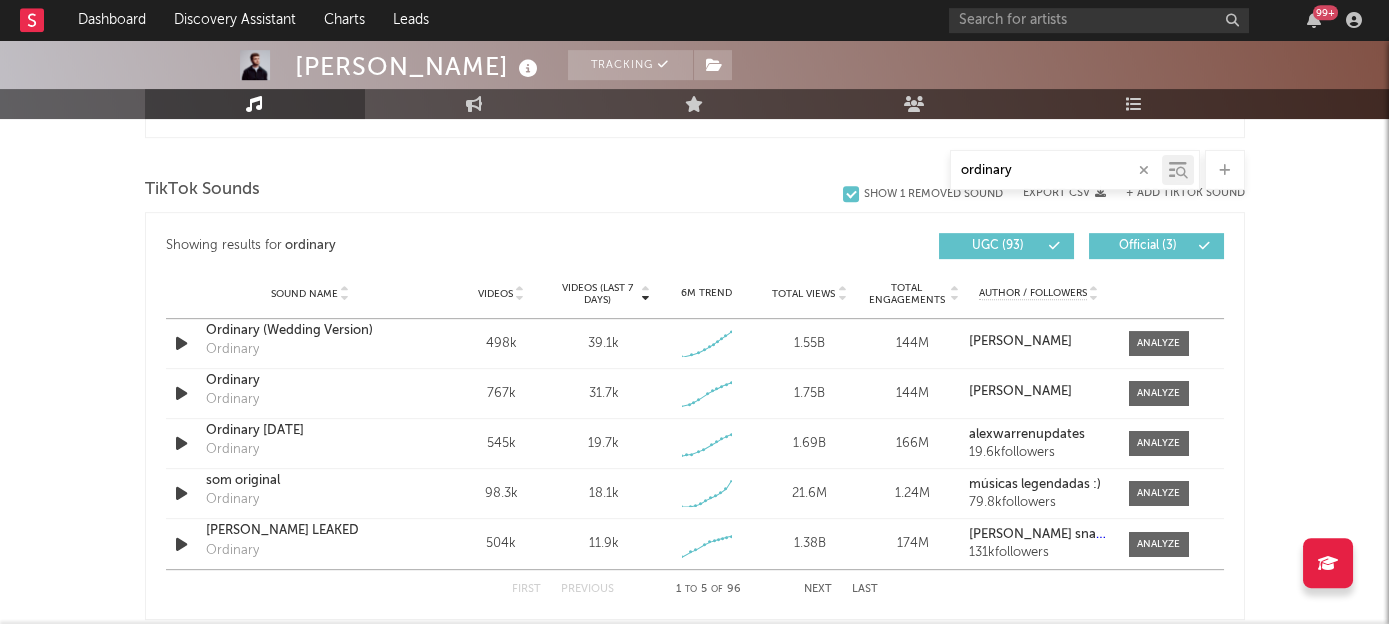 scroll, scrollTop: 1073, scrollLeft: 0, axis: vertical 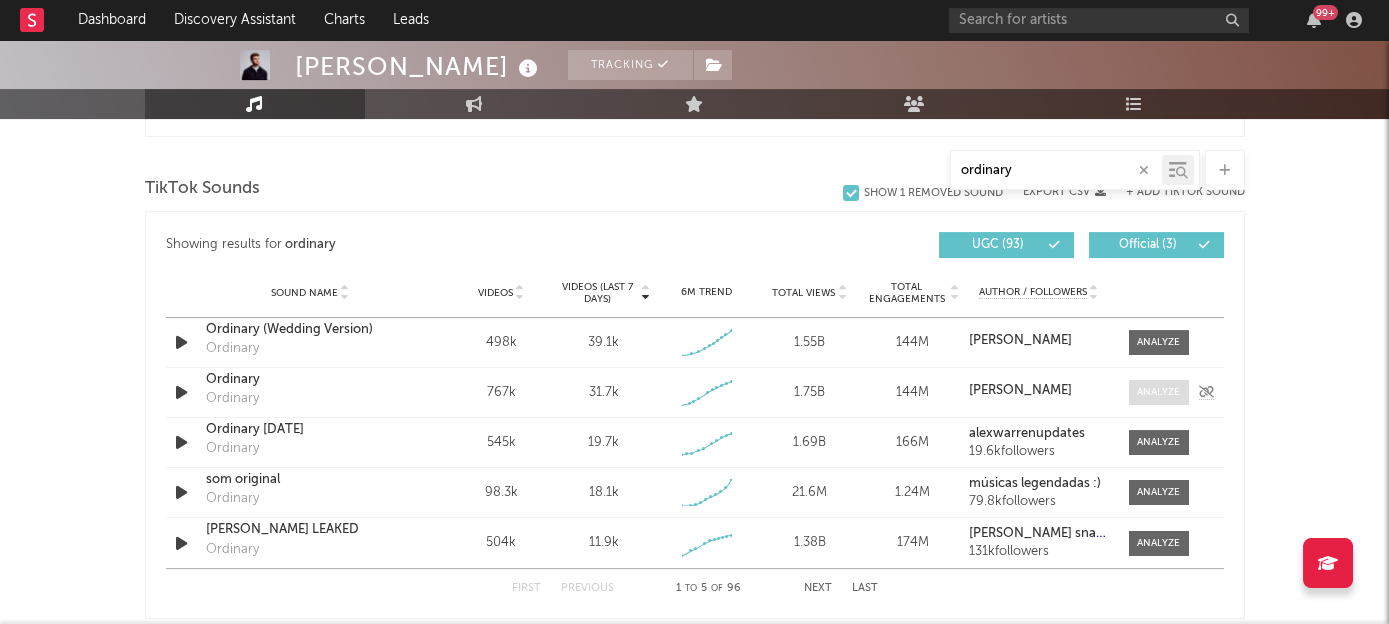 type on "ordinary" 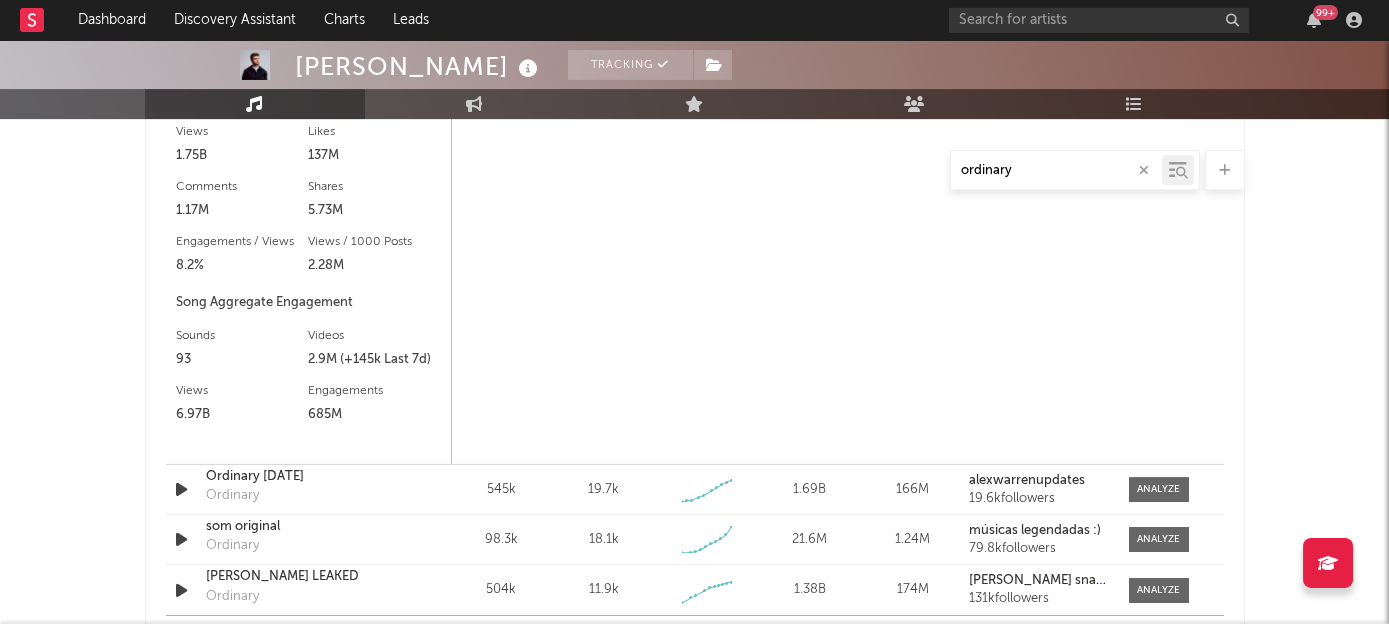select on "1w" 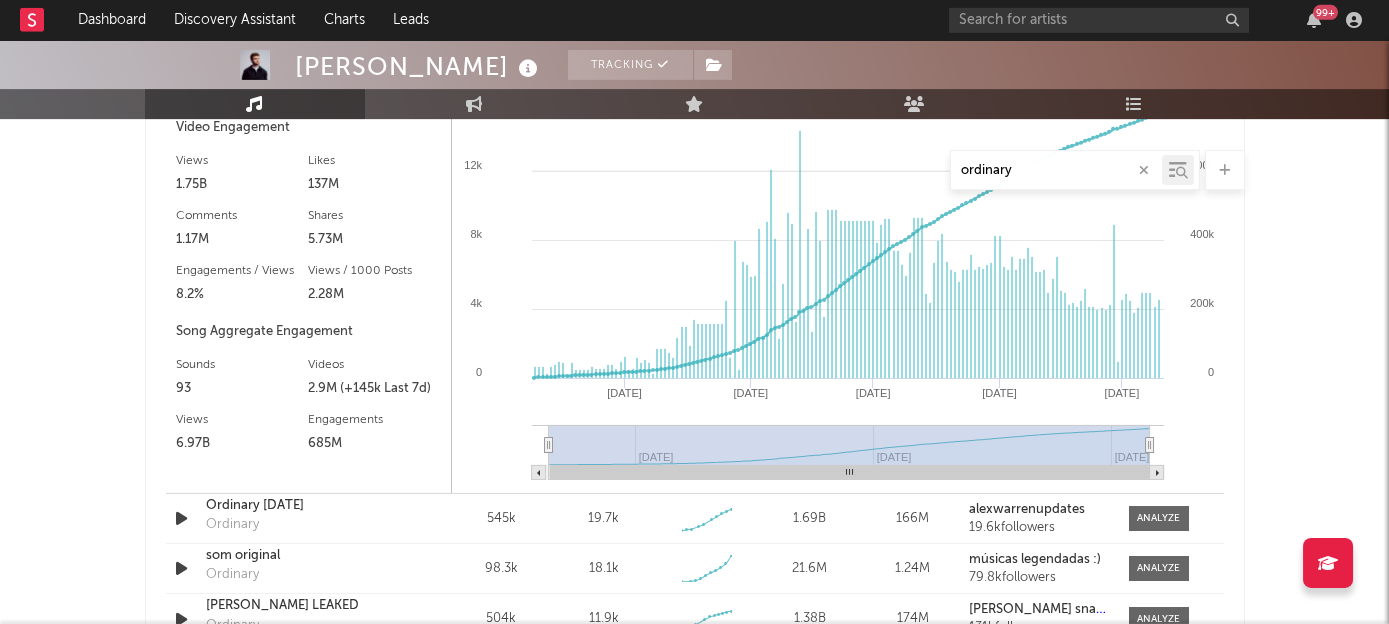 scroll, scrollTop: 1548, scrollLeft: 0, axis: vertical 